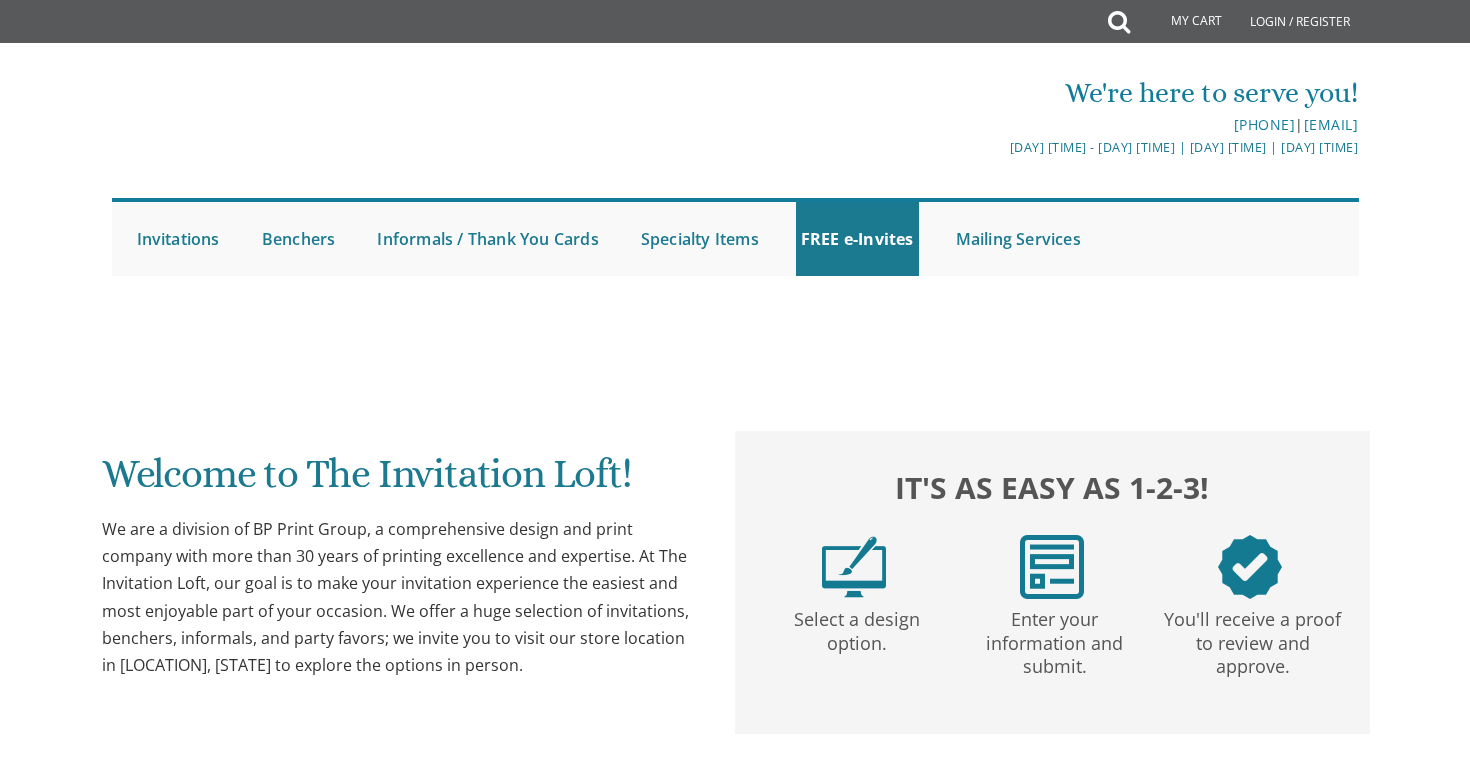 scroll, scrollTop: 0, scrollLeft: 0, axis: both 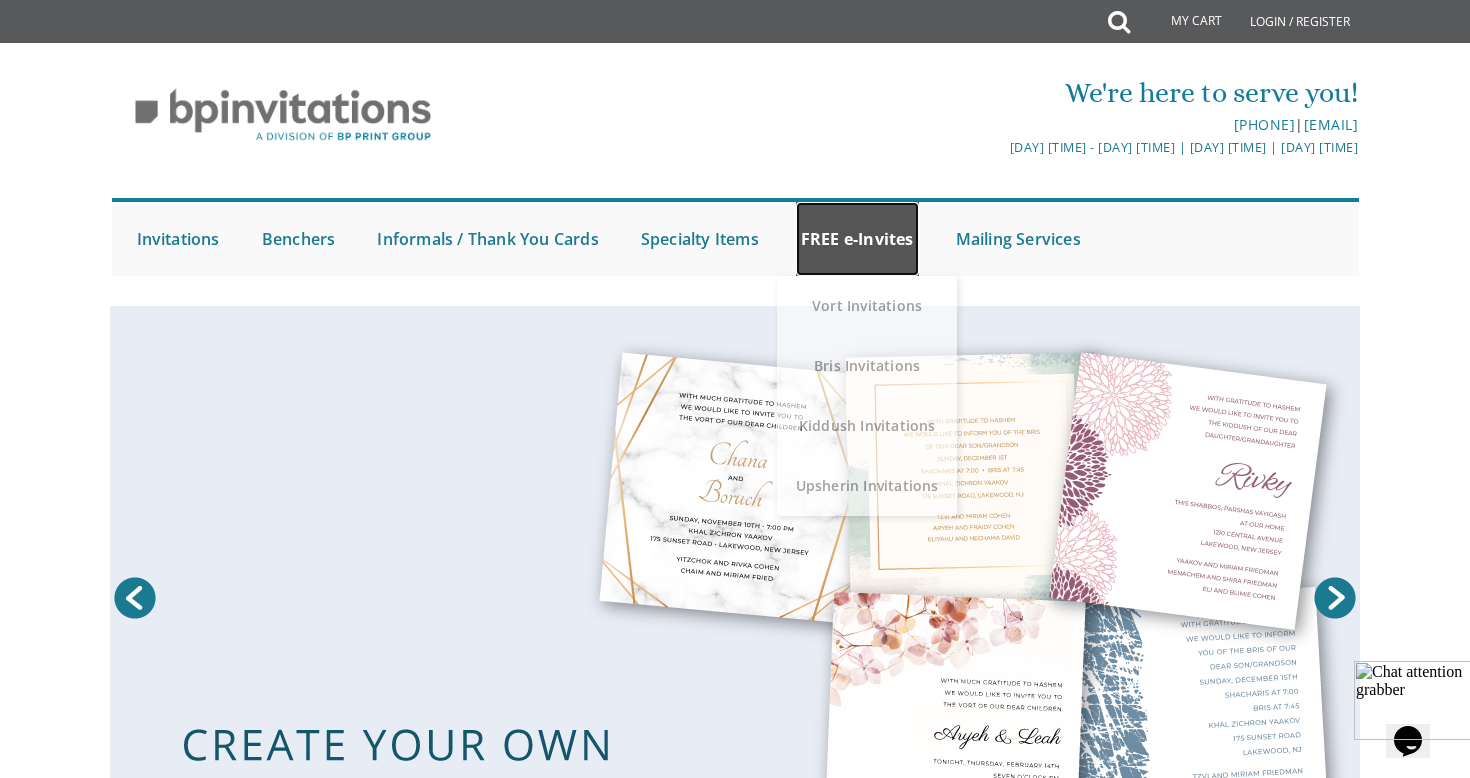 click on "FREE e-Invites" at bounding box center [857, 239] 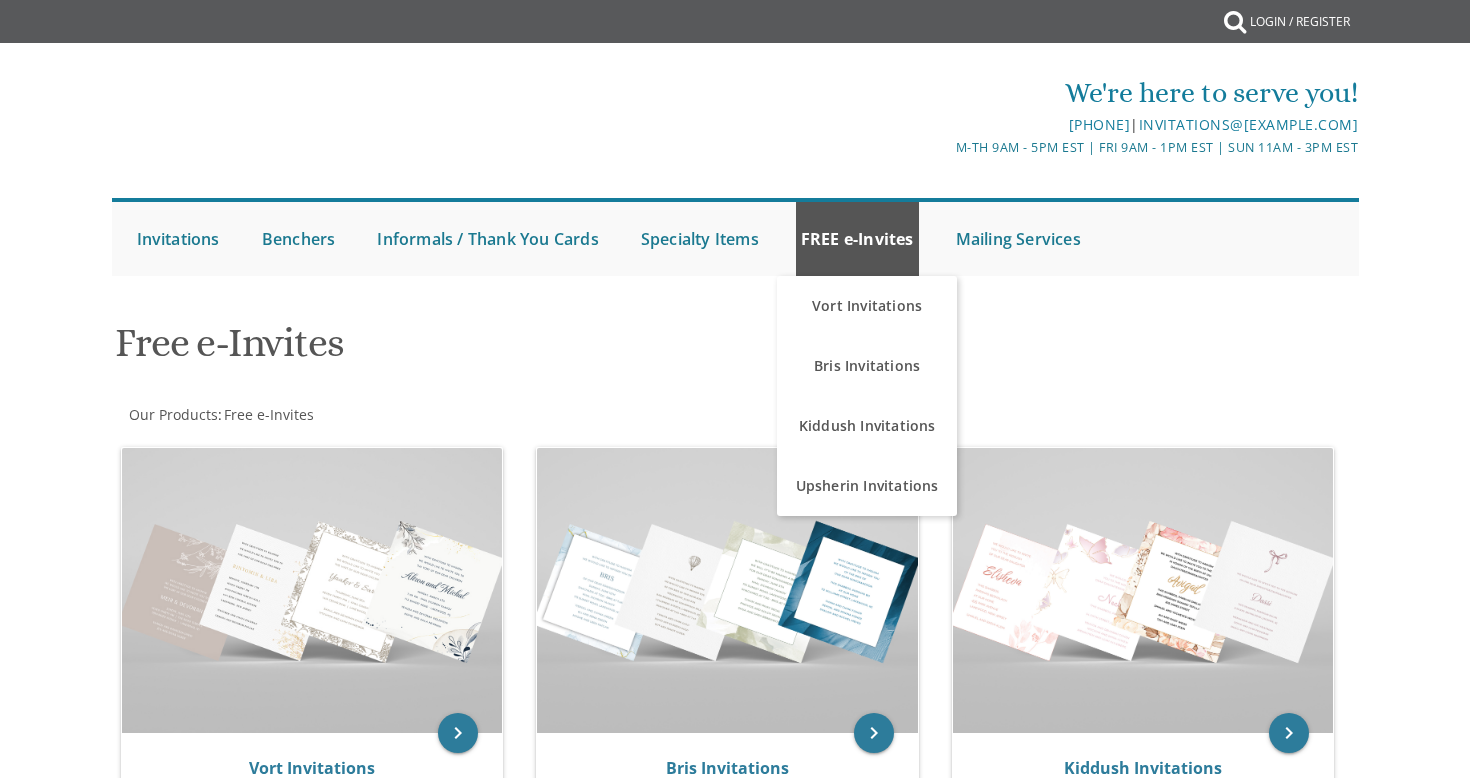 scroll, scrollTop: 0, scrollLeft: 0, axis: both 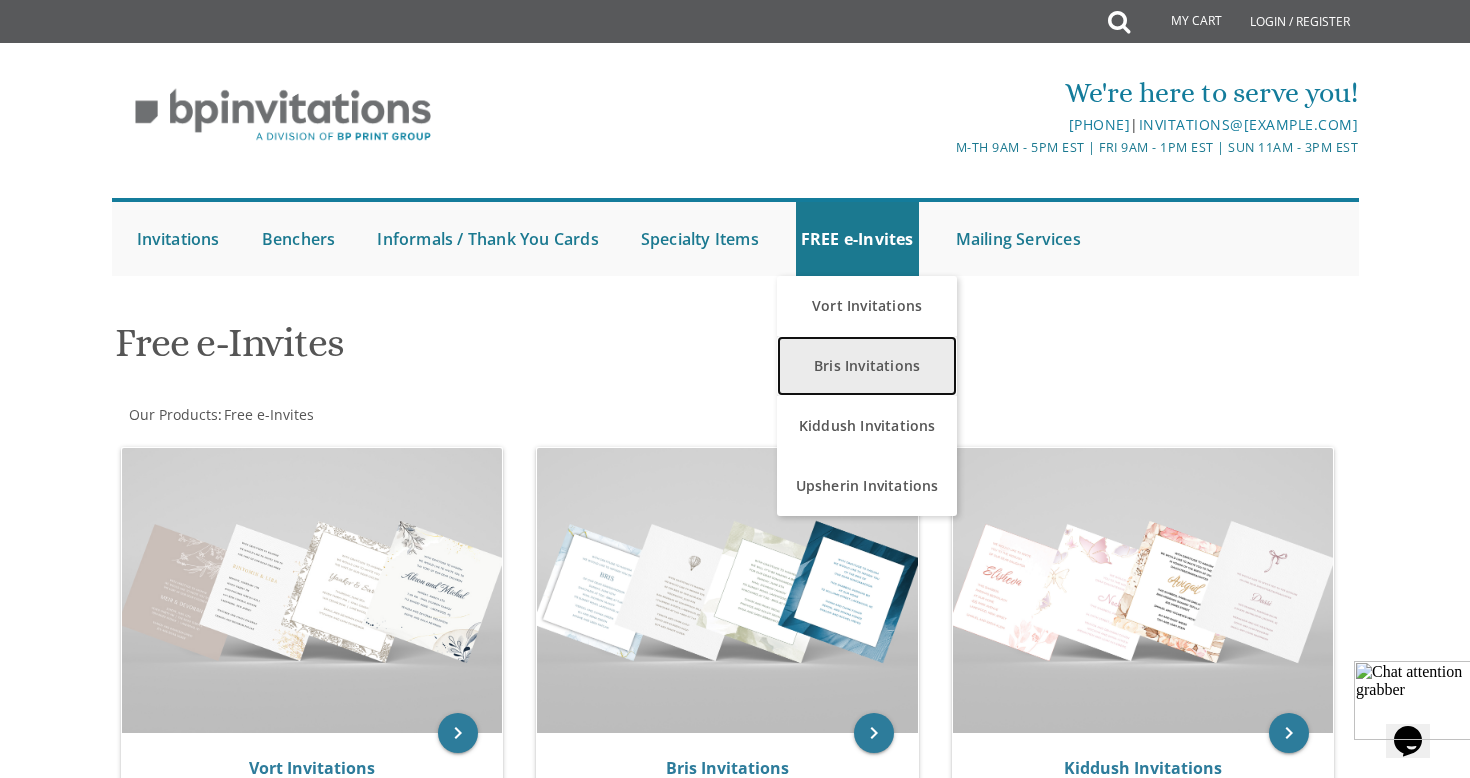 click on "Bris Invitations" at bounding box center [867, 366] 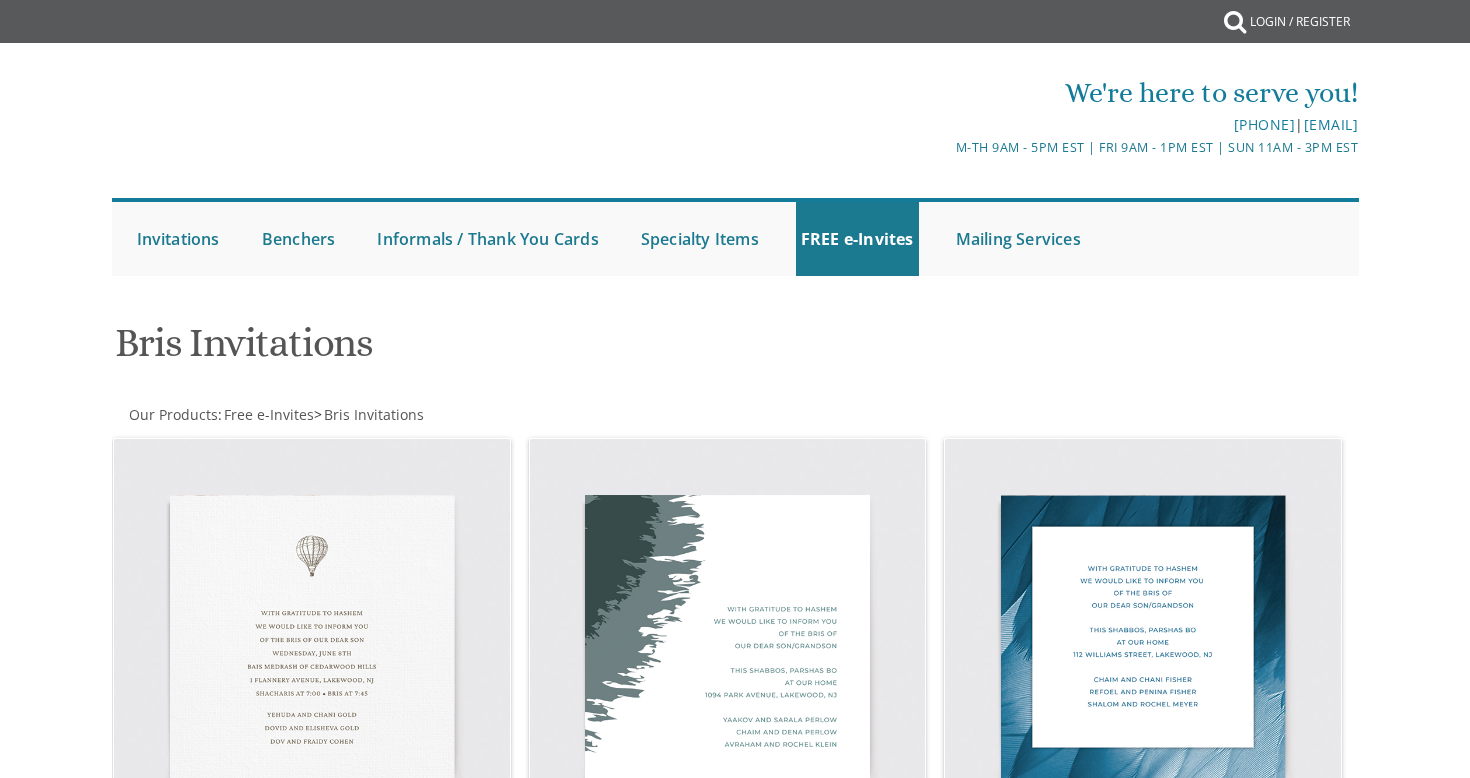 scroll, scrollTop: 0, scrollLeft: 0, axis: both 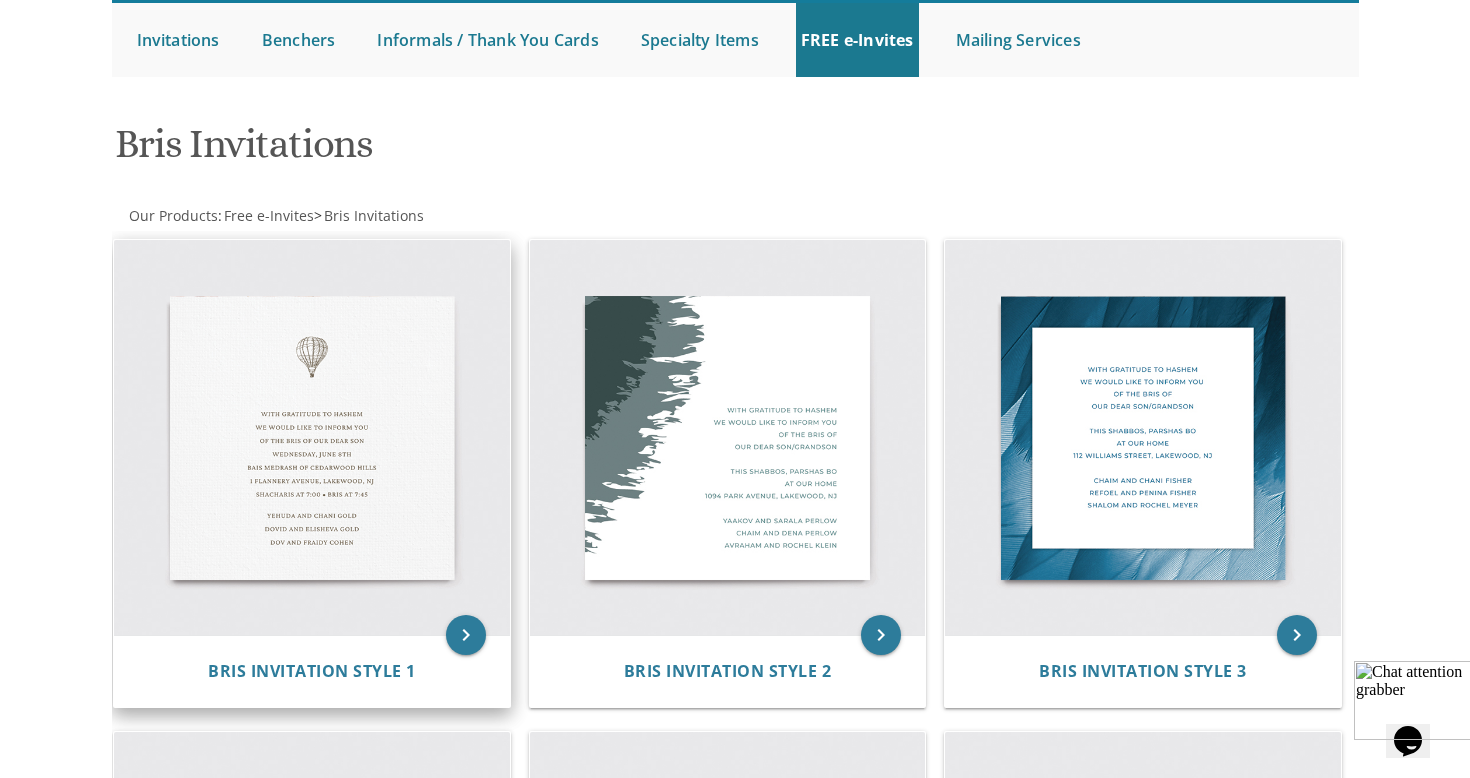 click at bounding box center (312, 438) 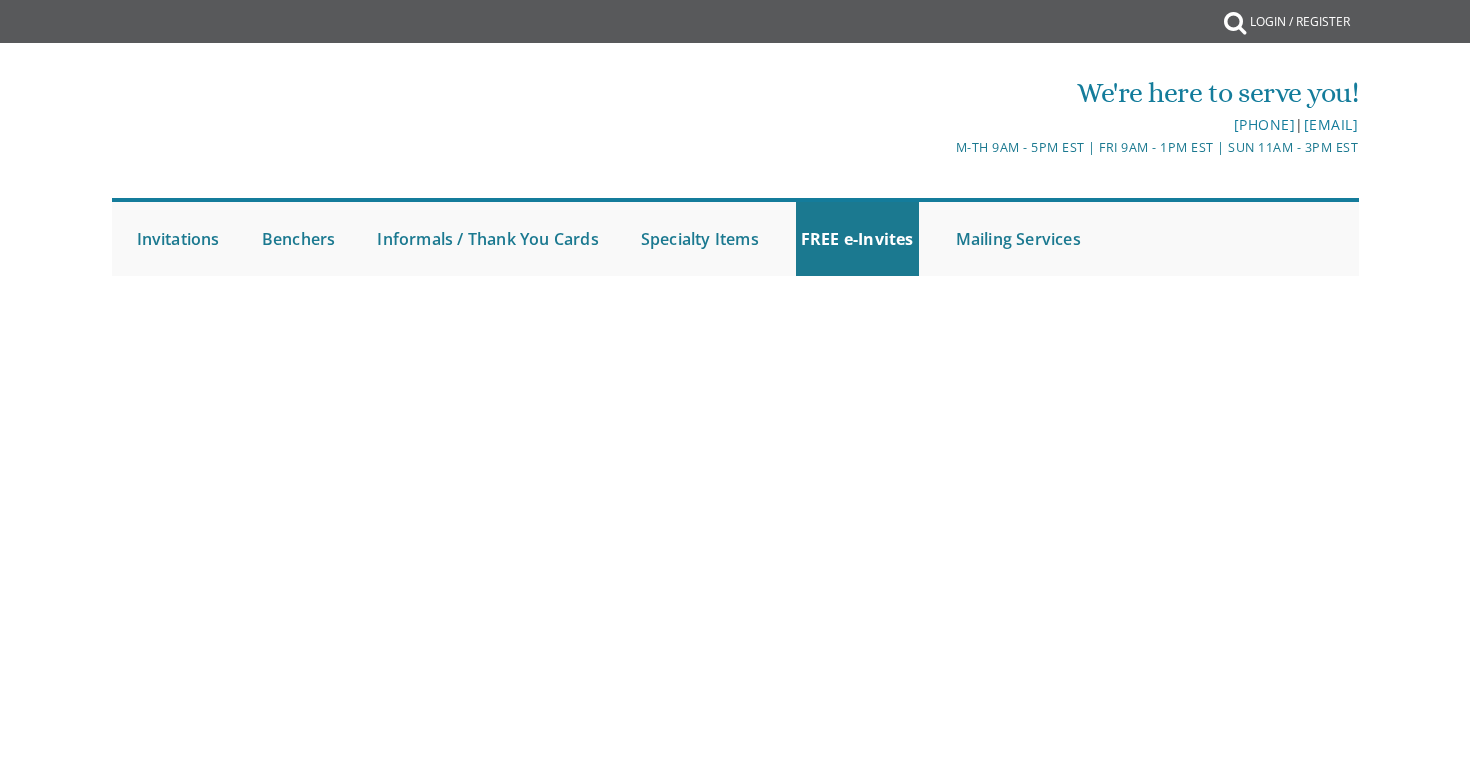 scroll, scrollTop: 0, scrollLeft: 0, axis: both 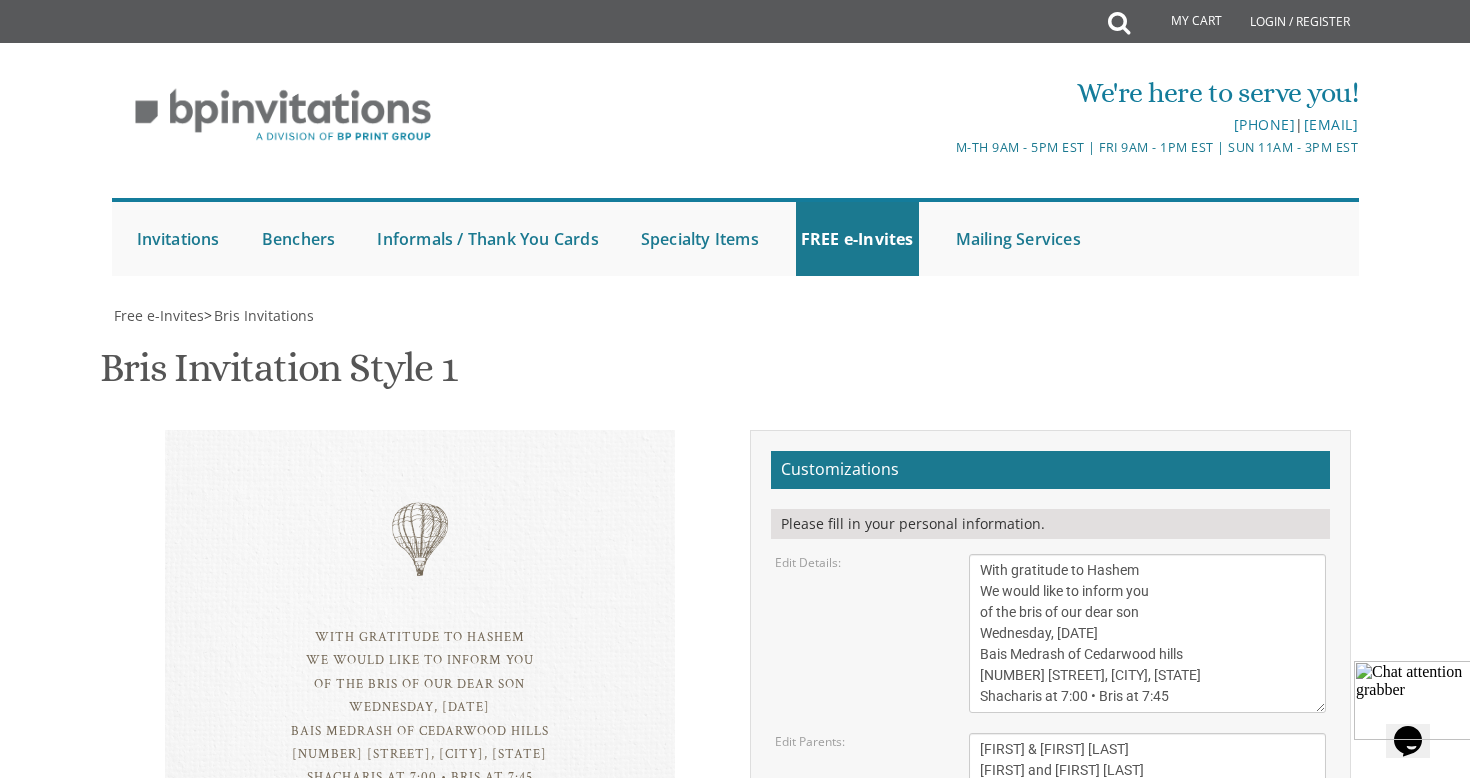 click on "With gratitude to Hashem
We would like to inform you
of the bris of our dear son
Wednesday, [DATE]
Bais Medrash of Cedarwood hills
[NUMBER] [STREET], [CITY], [STATE]
Shacharis at 7:00 • Bris at 7:45" at bounding box center [1148, 633] 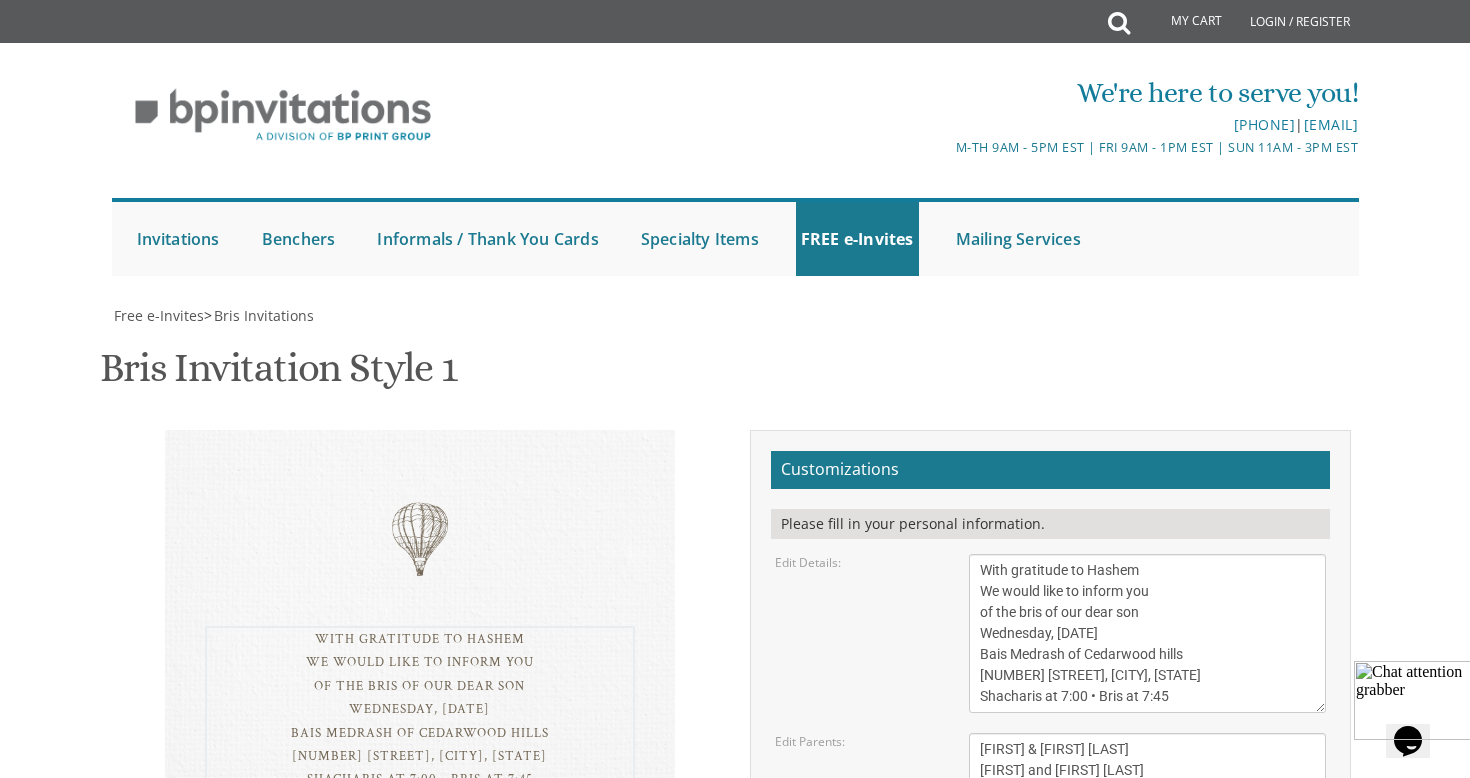 click on "With gratitude to Hashem
We would like to inform you
of the bris of our dear son
Wednesday, [DATE]
Bais Medrash of Cedarwood hills
[NUMBER] [STREET], [CITY], [STATE]
Shacharis at 7:00 • Bris at 7:45" at bounding box center (1148, 633) 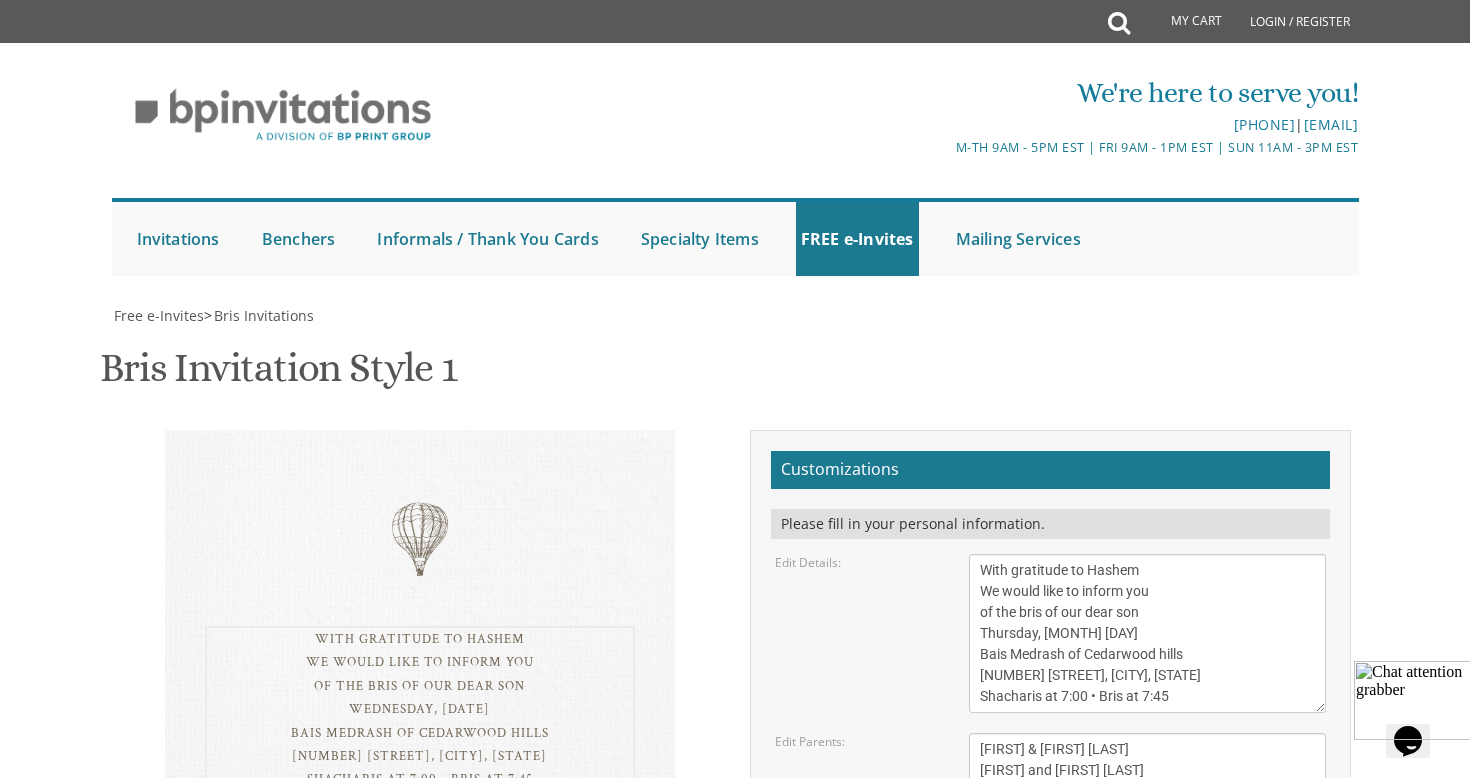 drag, startPoint x: 1054, startPoint y: 496, endPoint x: 1112, endPoint y: 496, distance: 58 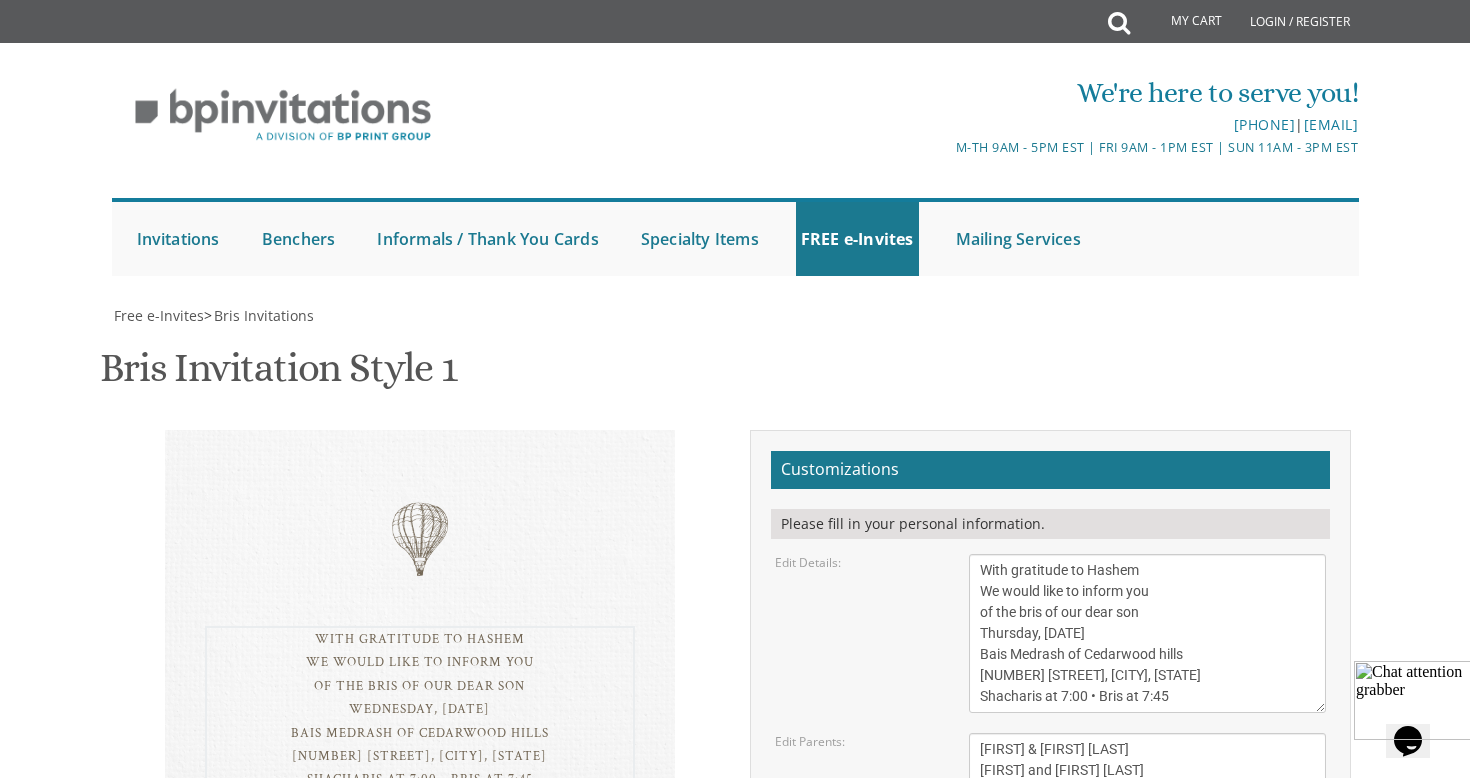 drag, startPoint x: 979, startPoint y: 534, endPoint x: 1095, endPoint y: 535, distance: 116.00431 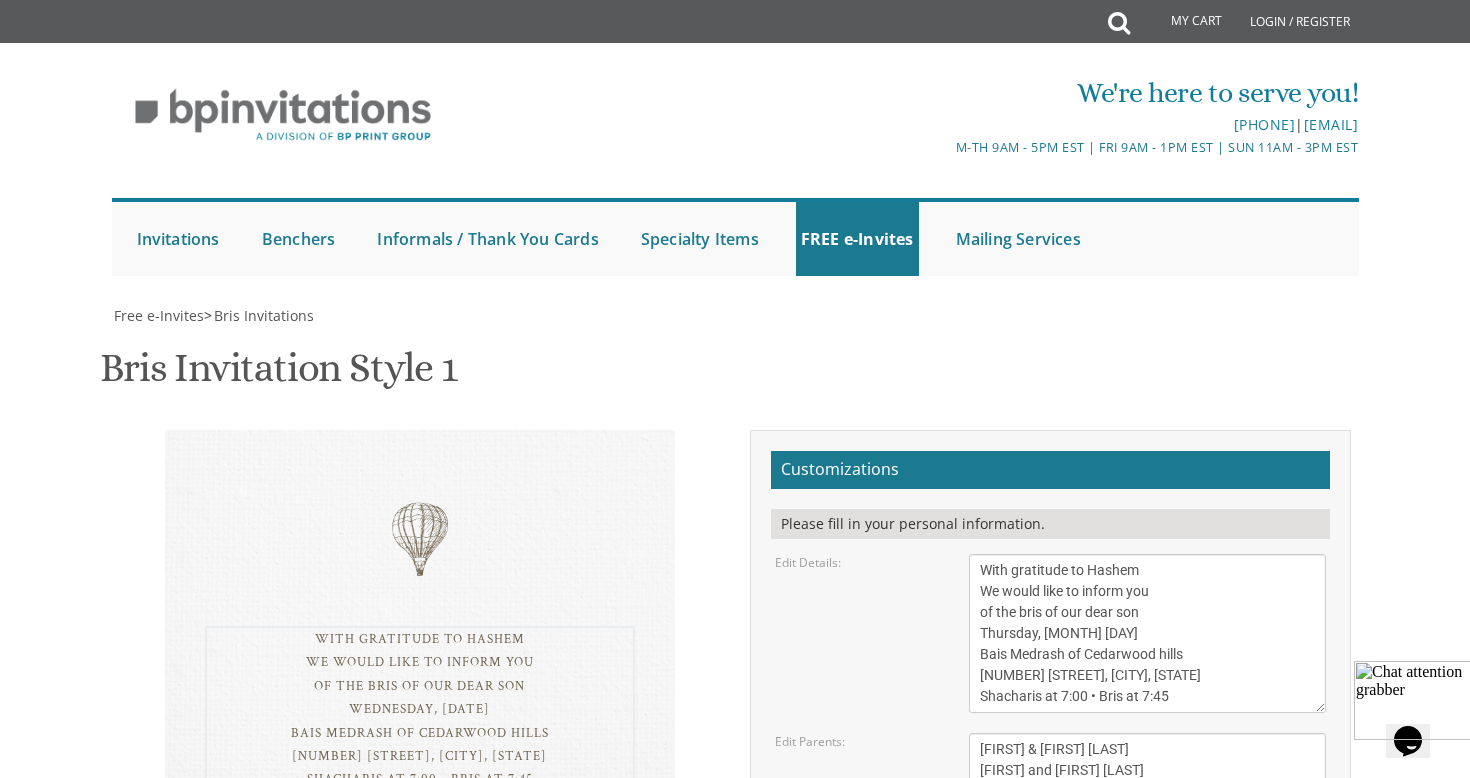 drag, startPoint x: 1077, startPoint y: 559, endPoint x: 1092, endPoint y: 559, distance: 15 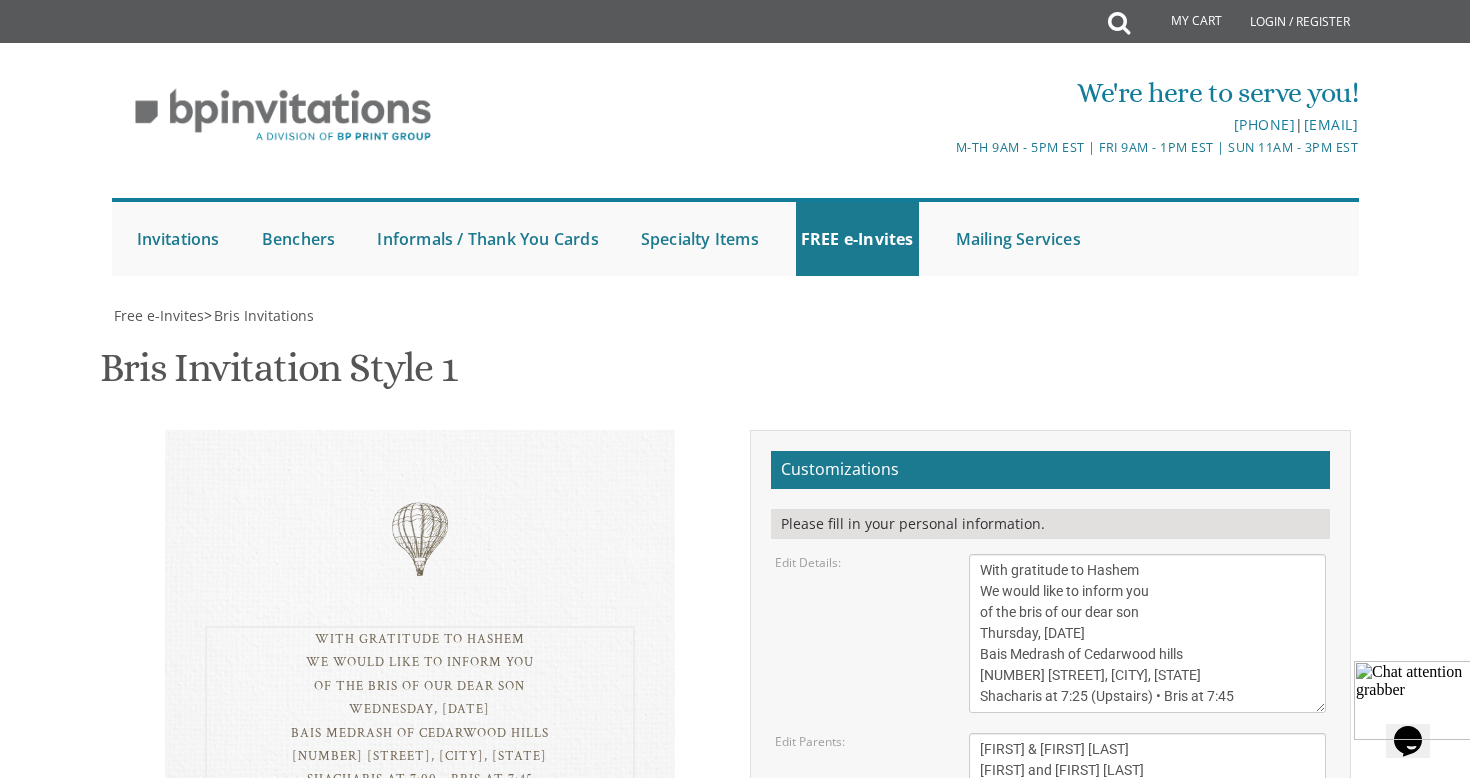 click on "With gratitude to Hashem
We would like to inform you
of the bris of our dear son
Wednesday, [DATE]
Bais Medrash of Cedarwood hills
[NUMBER] [STREET], [CITY], [STATE]
Shacharis at 7:00 • Bris at 7:45" at bounding box center [1148, 633] 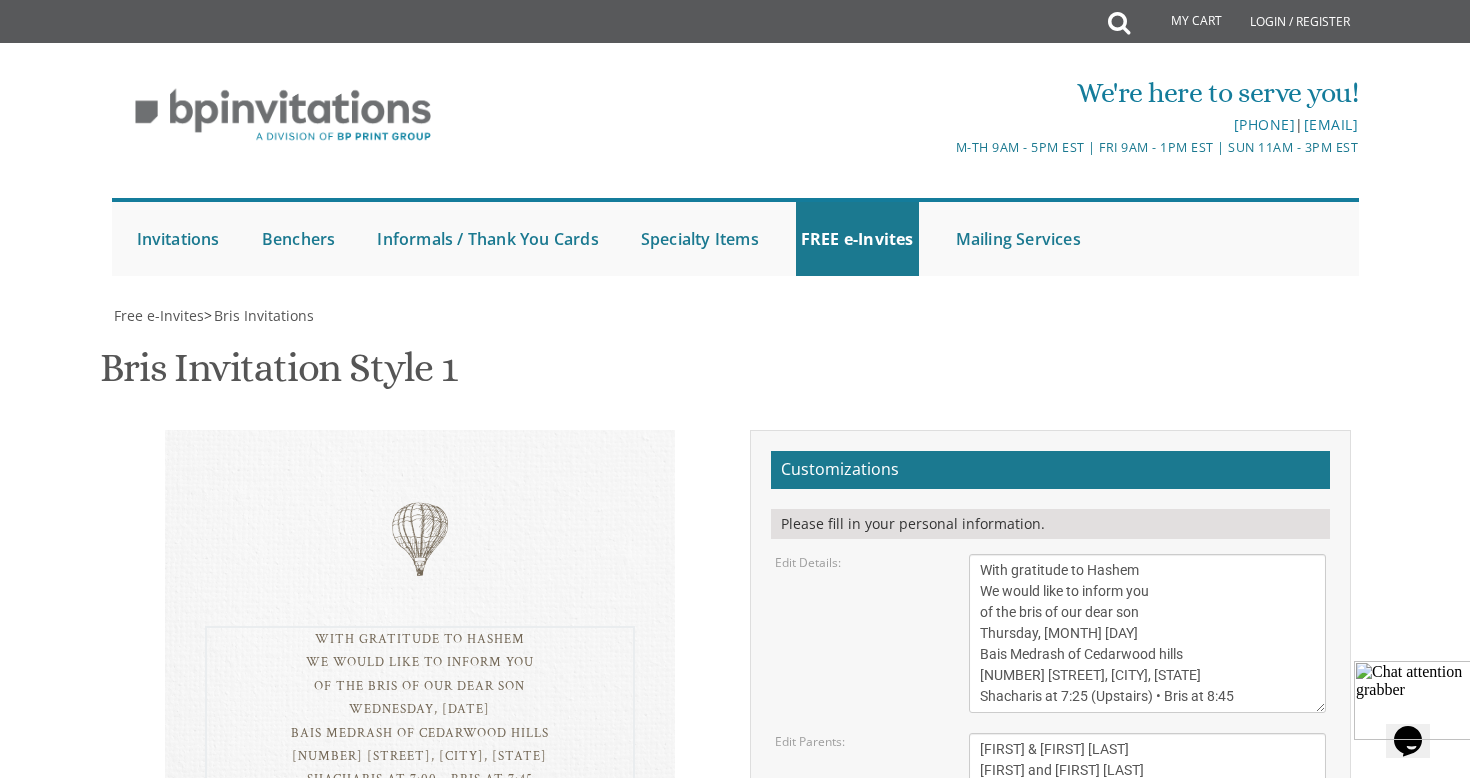 drag, startPoint x: 1232, startPoint y: 556, endPoint x: 1248, endPoint y: 556, distance: 16 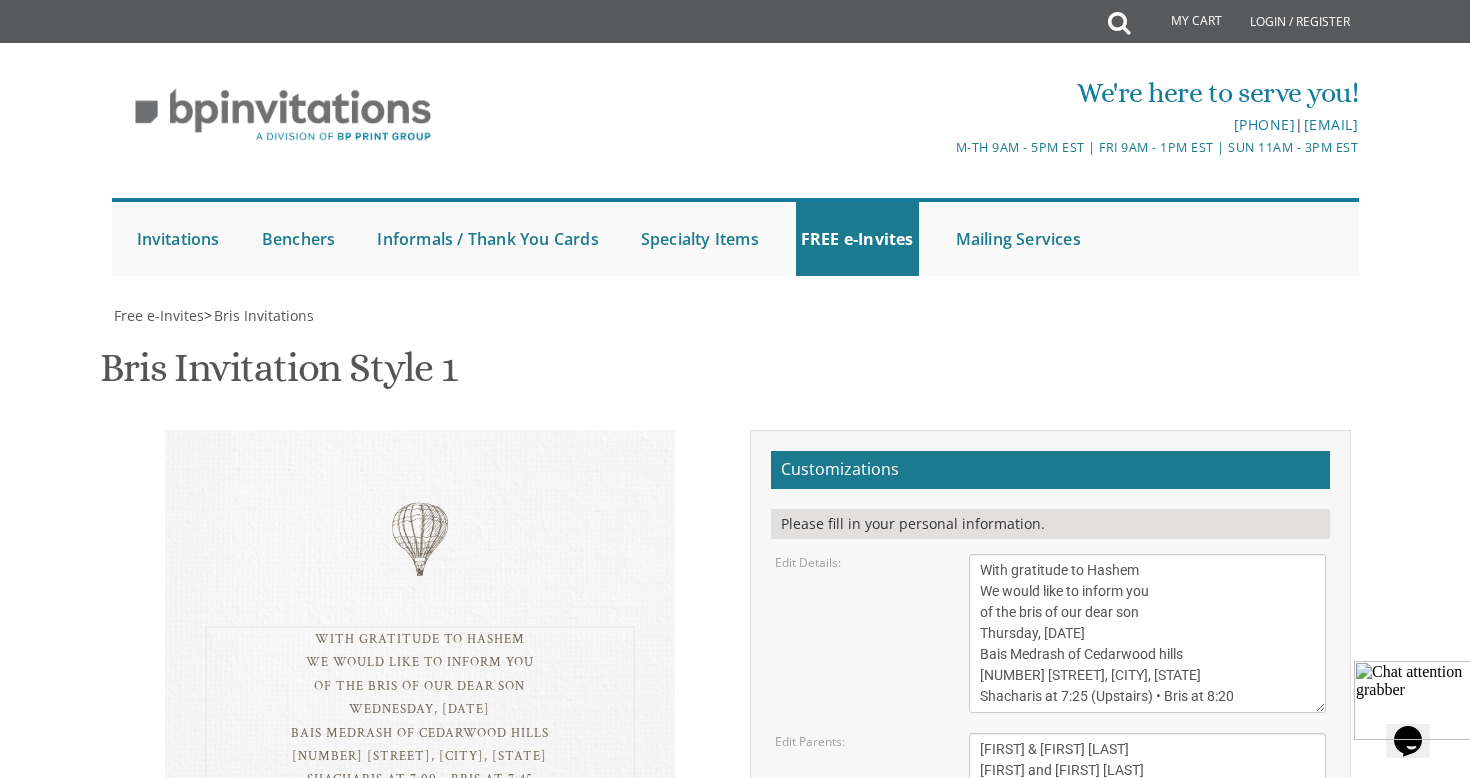 type on "With gratitude to Hashem
We would like to inform you
of the bris of our dear son
Thursday, [DATE]
Bais Medrash of Cedarwood hills
[NUMBER] [STREET], [CITY], [STATE]
Shacharis at 7:25 (Upstairs) • Bris at 8:20" 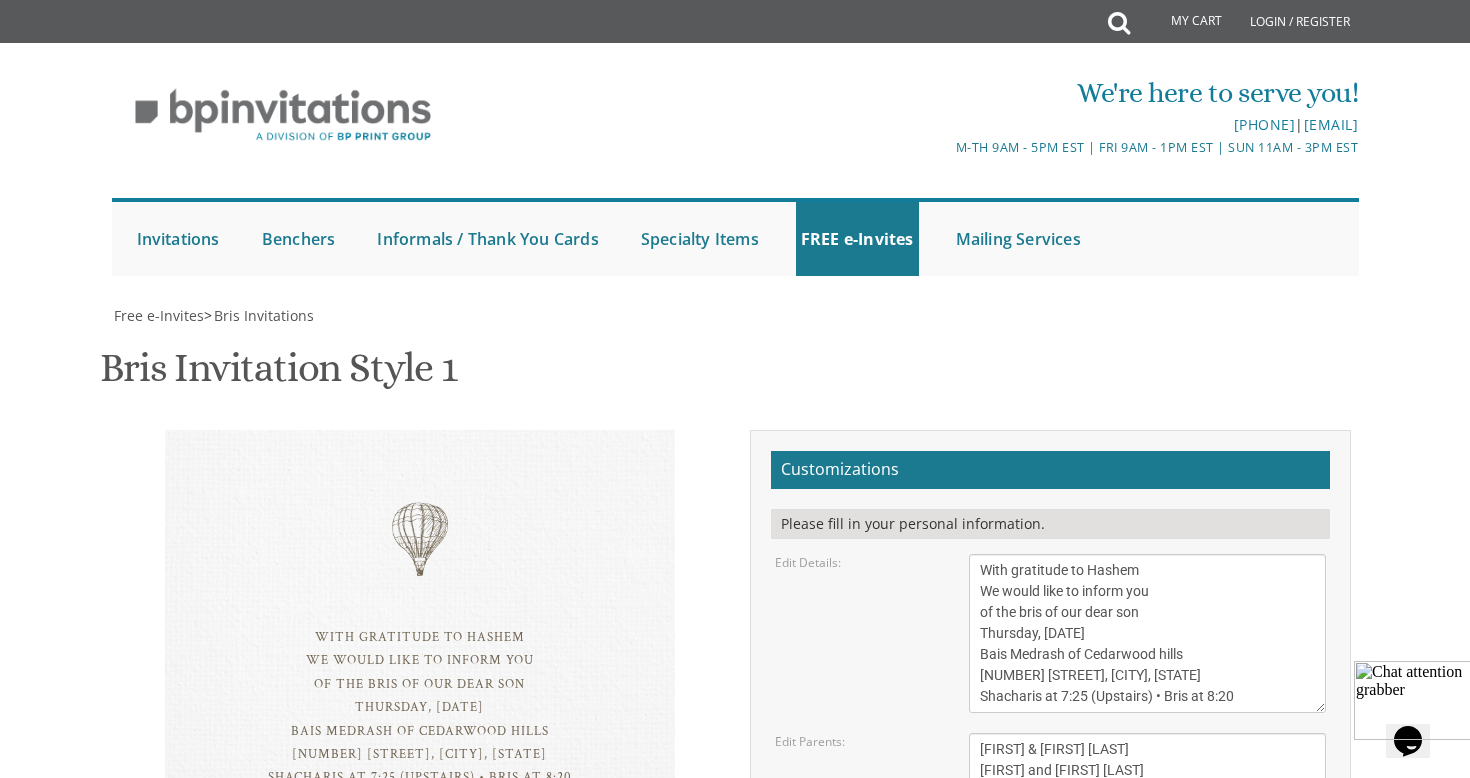 drag, startPoint x: 1160, startPoint y: 658, endPoint x: 937, endPoint y: 587, distance: 234.0299 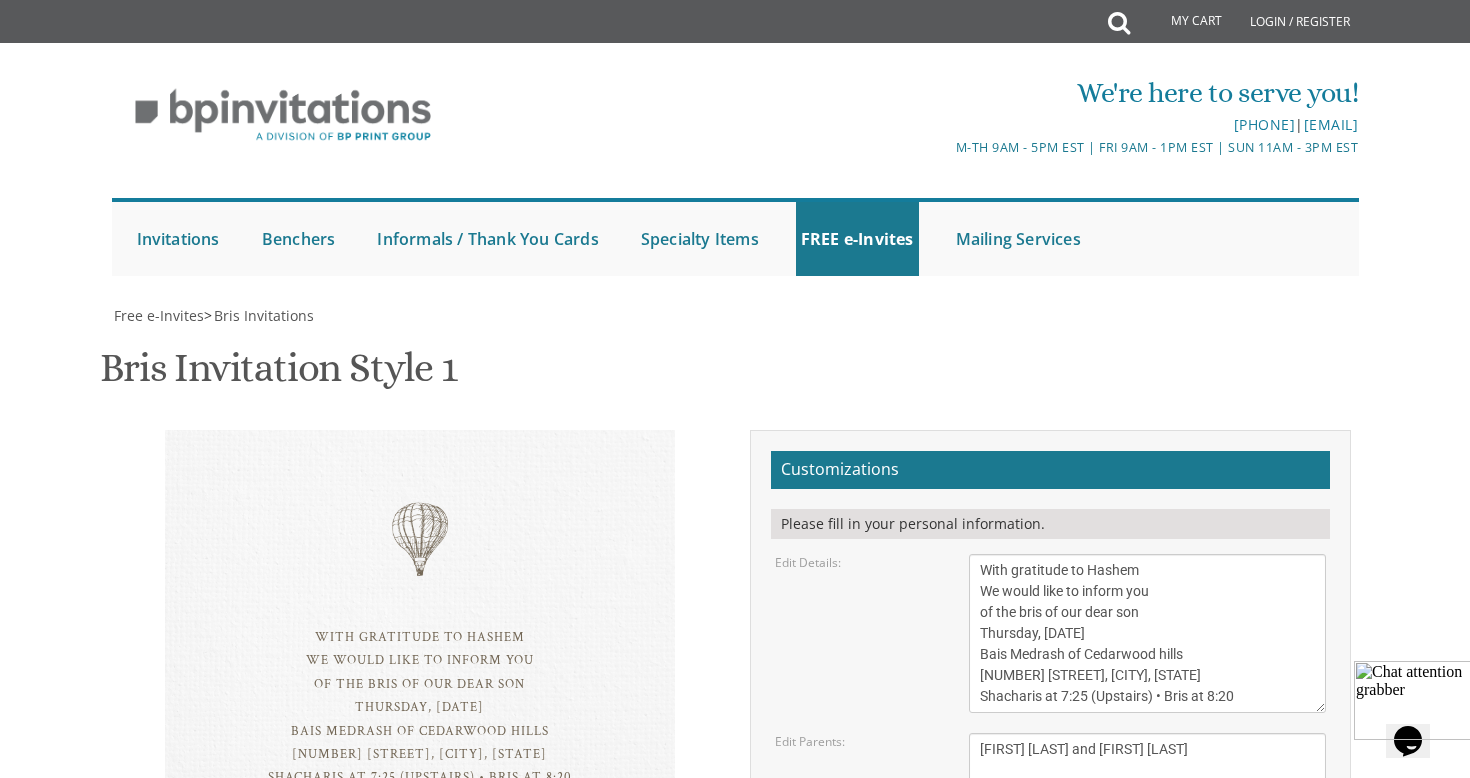 scroll, scrollTop: 216, scrollLeft: 0, axis: vertical 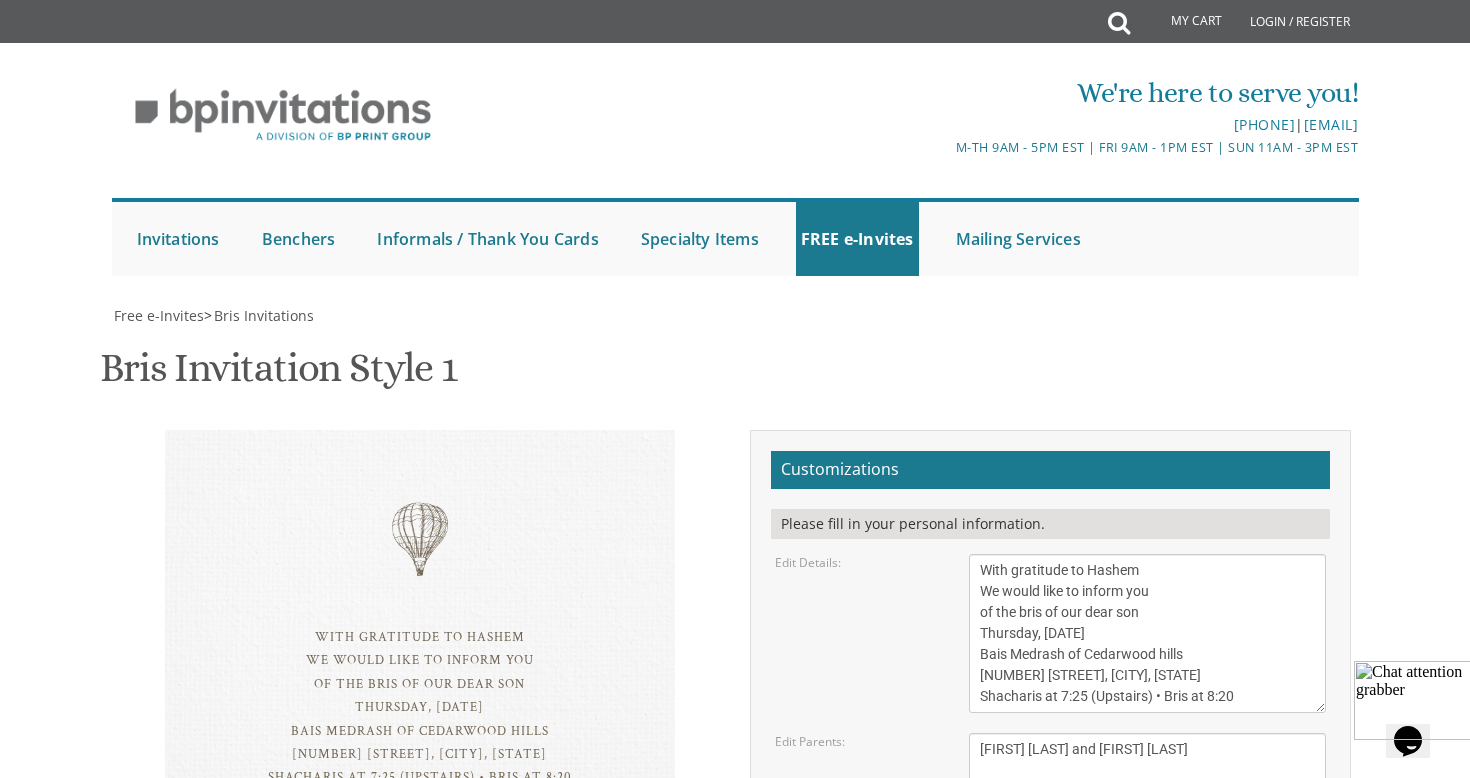 click on "[EMAIL]*" at bounding box center [1050, 874] 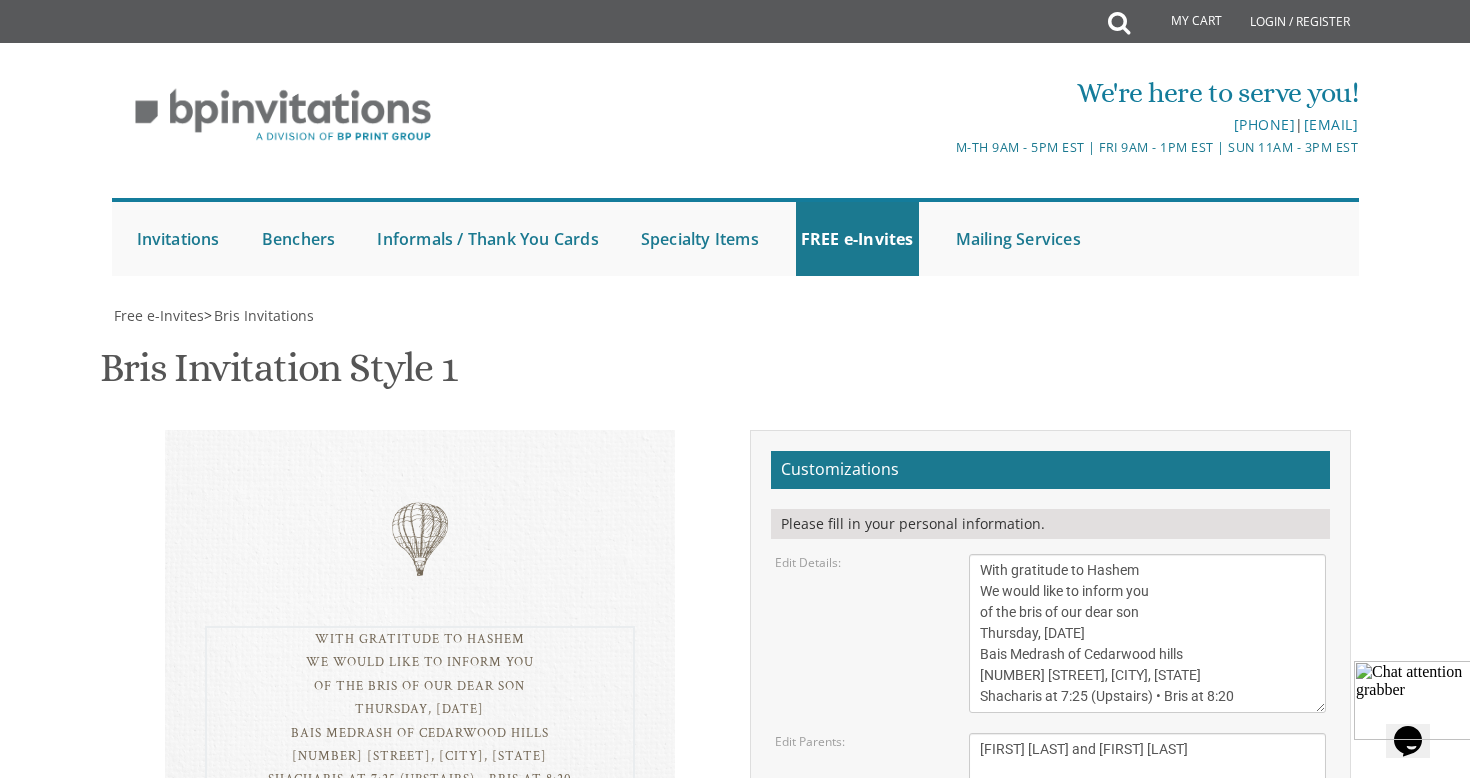 drag, startPoint x: 981, startPoint y: 440, endPoint x: 1196, endPoint y: 438, distance: 215.00931 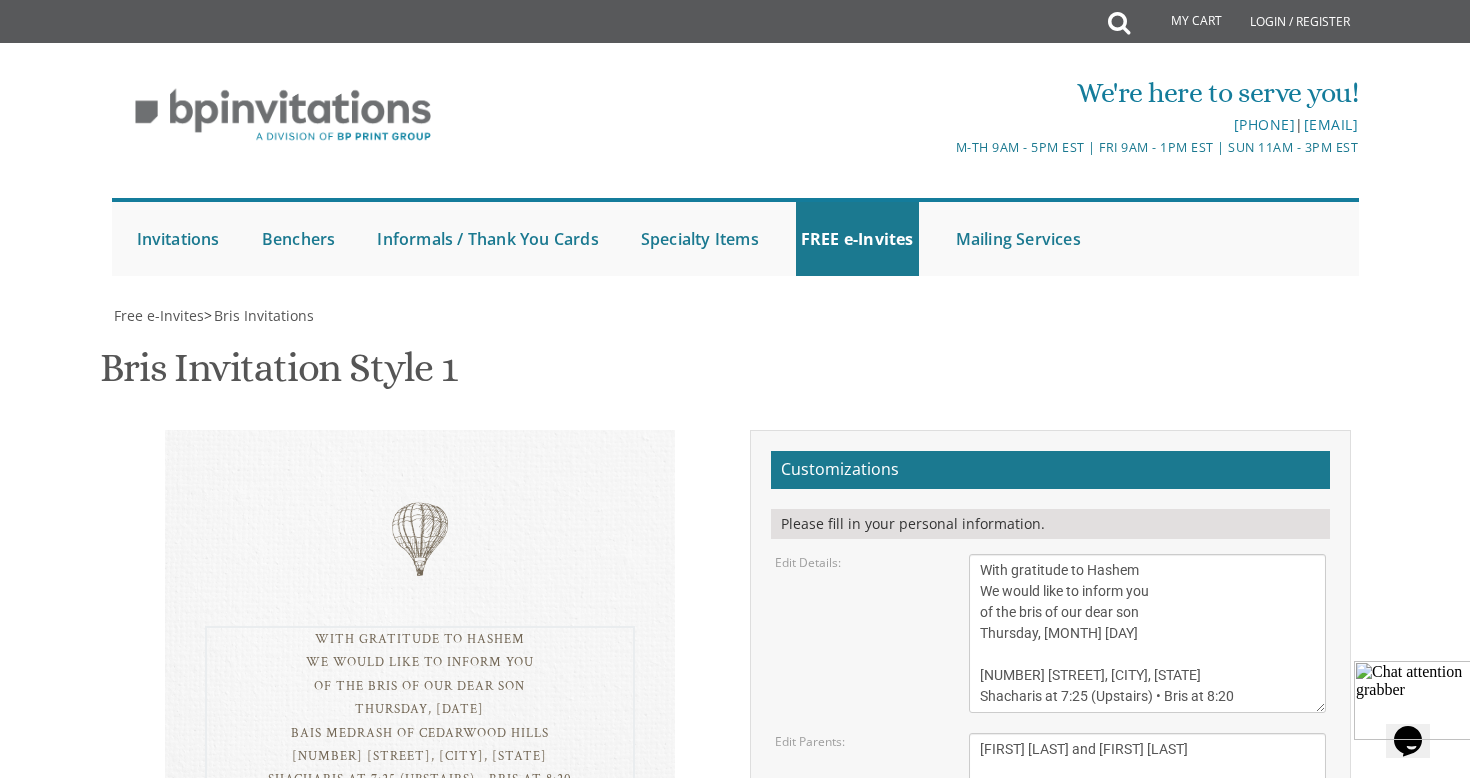 click on "[FIRST] & [FIRST] [LAST]
[FIRST] and [FIRST] [LAST]
[FIRST] and [FIRST] [LAST]" at bounding box center (1148, 633) 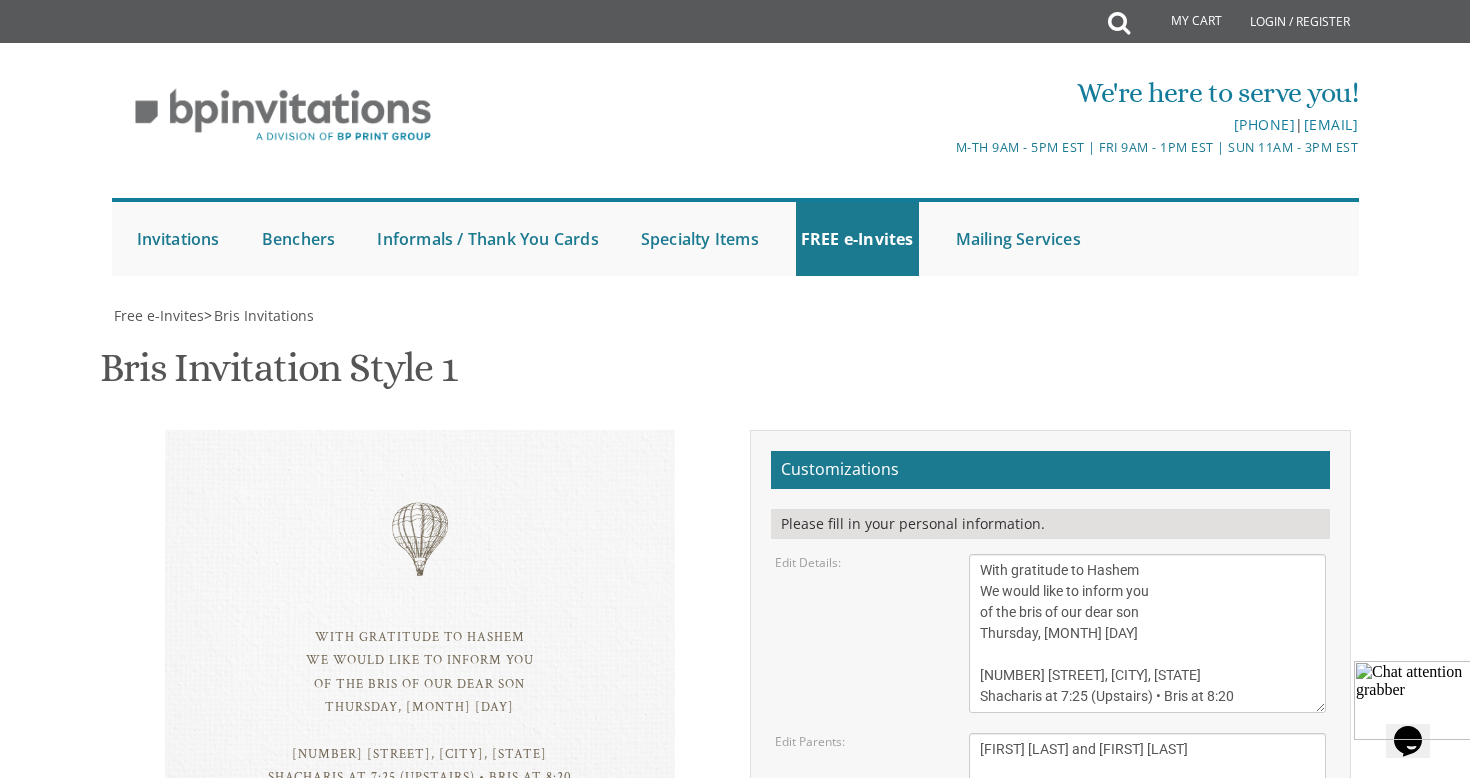 click on "My Cart
Total:
View Cart   Item(s)
Submit
My Cart
Total:
View Cart   Item(s)
Login / Register
|" at bounding box center [735, 852] 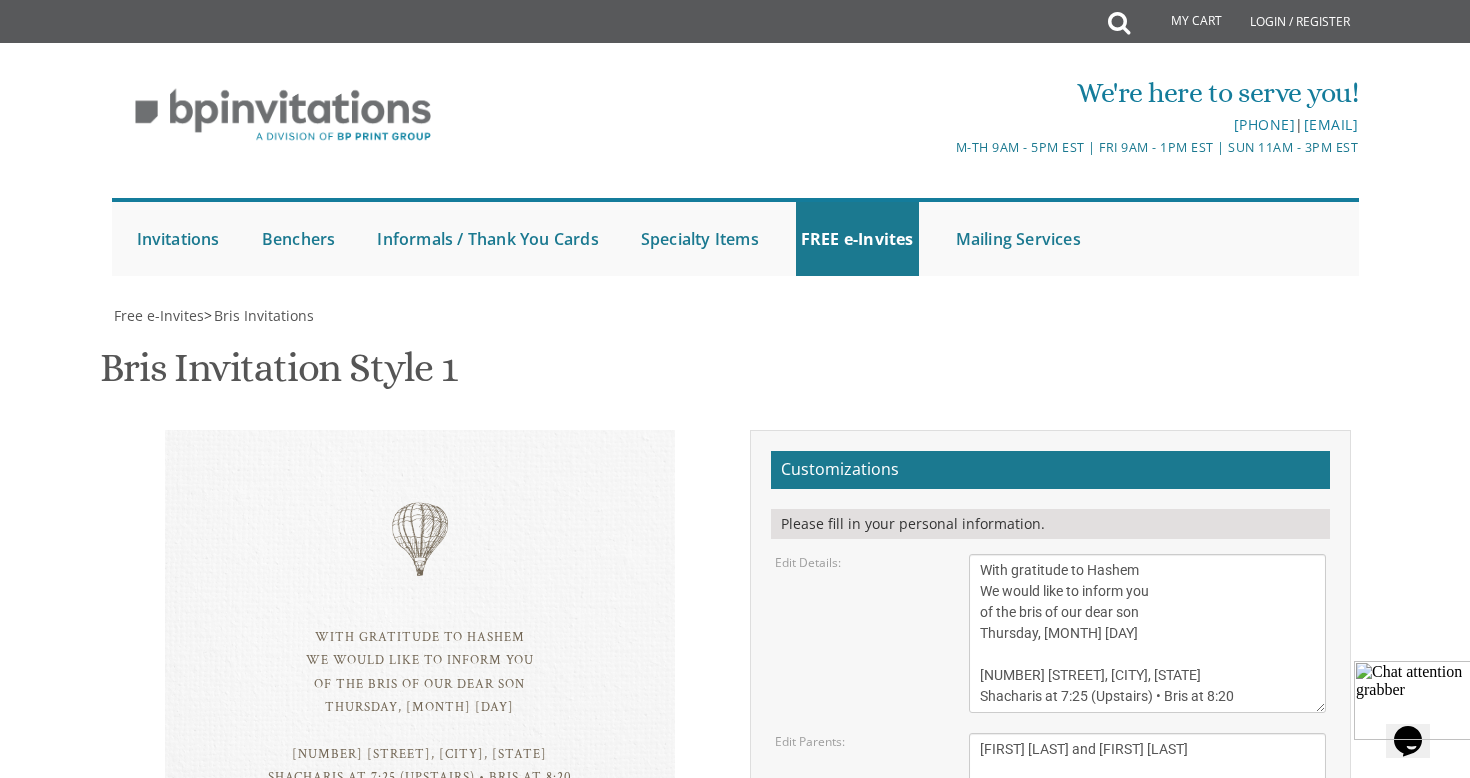 click on "Download Image" at bounding box center (946, 961) 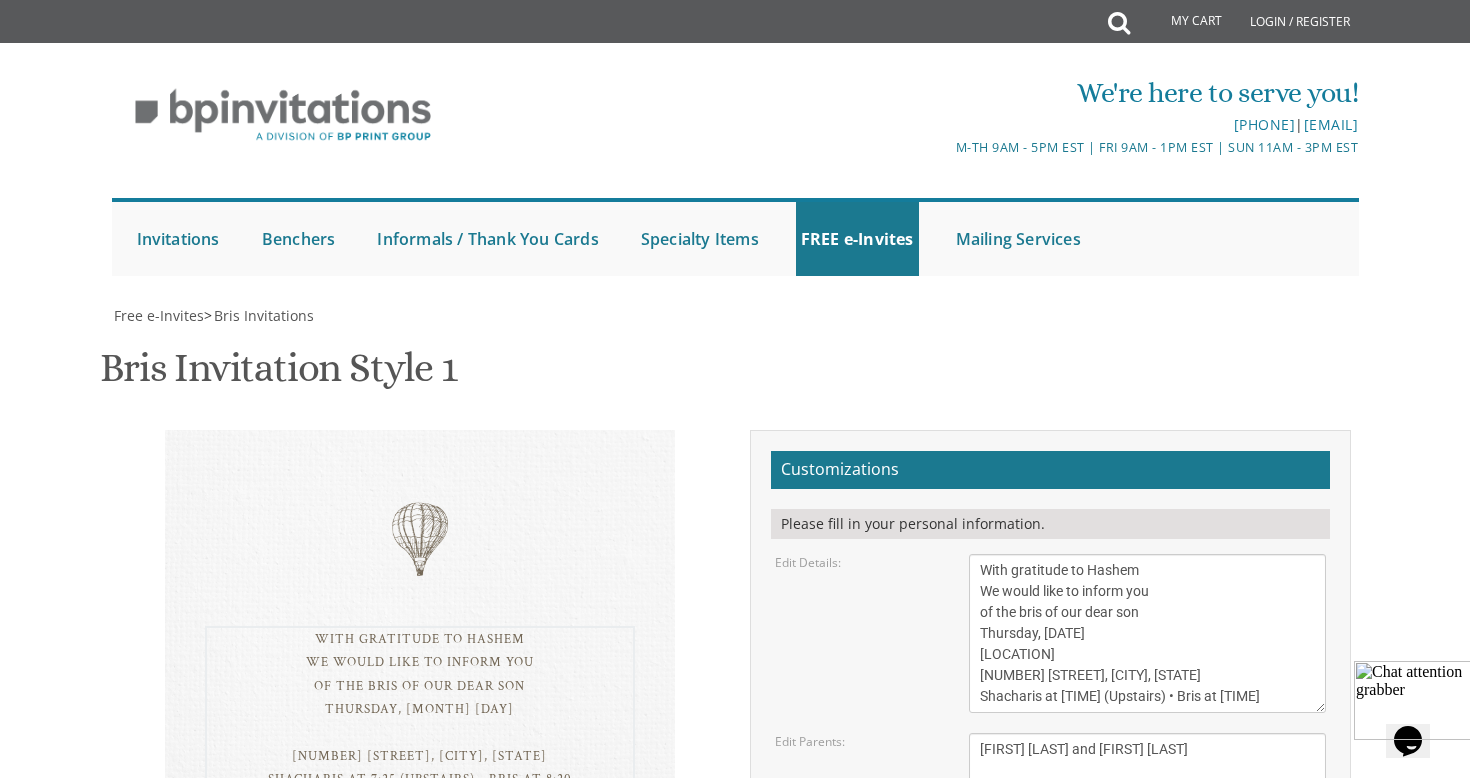 click on "With gratitude to Hashem
We would like to inform you
of the bris of our dear son
Wednesday, [DATE]
Bais Medrash of Cedarwood hills
[NUMBER] [STREET], [CITY], [STATE]
Shacharis at 7:00 • Bris at 7:45" at bounding box center [1148, 633] 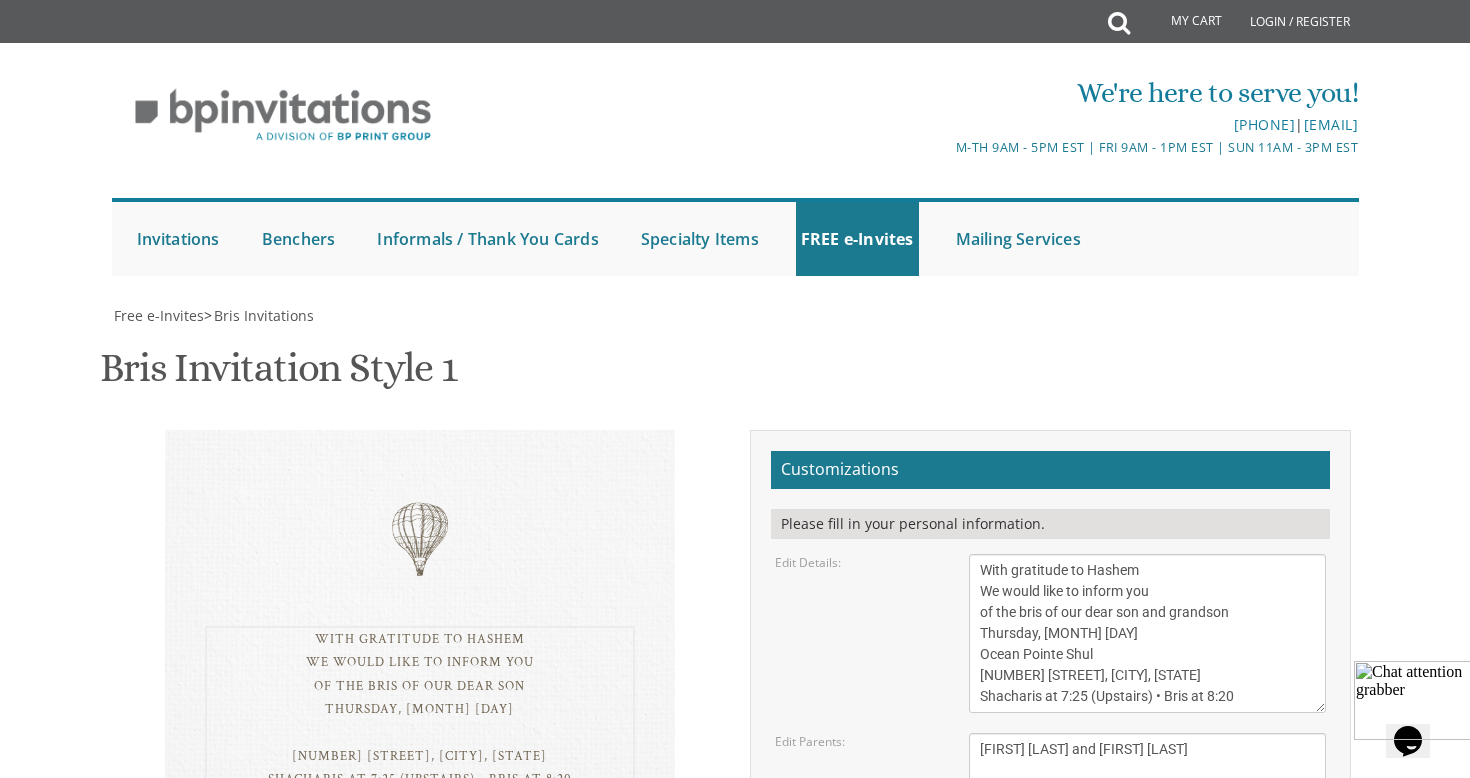 type on "With gratitude to Hashem
We would like to inform you
of the bris of our dear son and grandson
Thursday, [MONTH] [DAY]
Ocean Pointe Shul
[NUMBER] [STREET], [CITY], [STATE]
Shacharis at 7:25 (Upstairs) • Bris at 8:20" 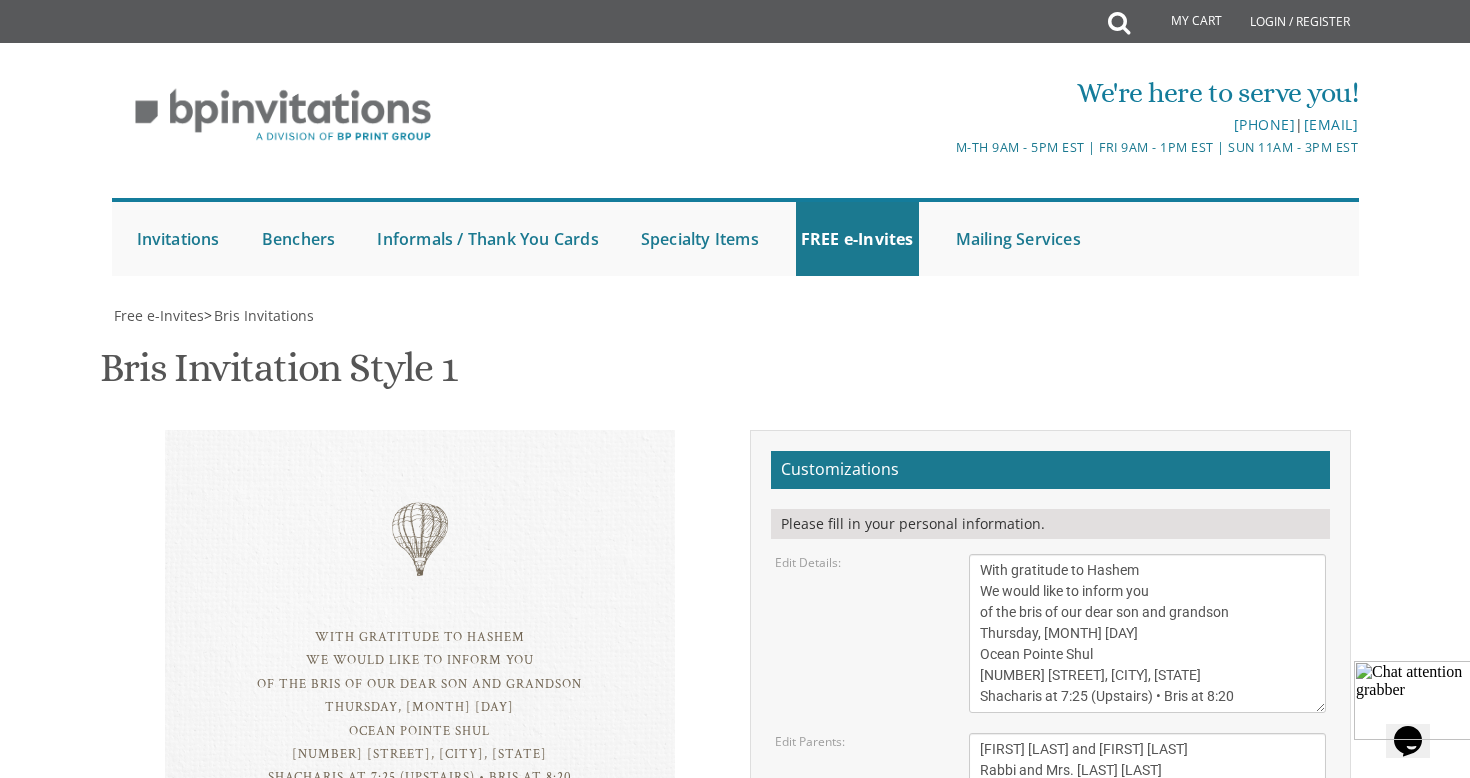 type on "[FIRST] [LAST] and [FIRST] [LAST]
Rabbi and Mrs. [LAST] [LAST]
Mr. and Mrs. Reuven Millman" 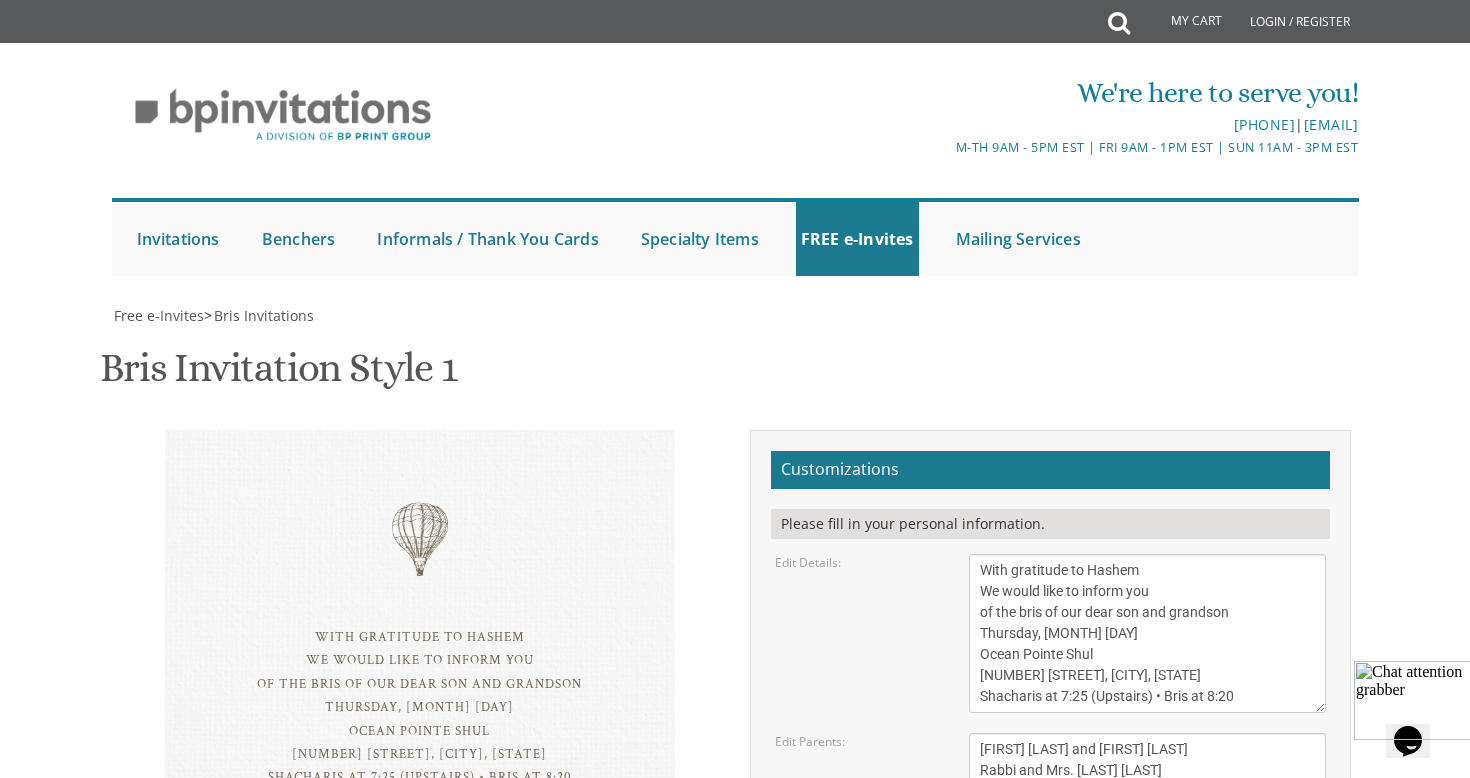click on "Customizations
Please fill in your personal information.
Edit Details: [FIRST] [LAST]" at bounding box center [1050, 725] 